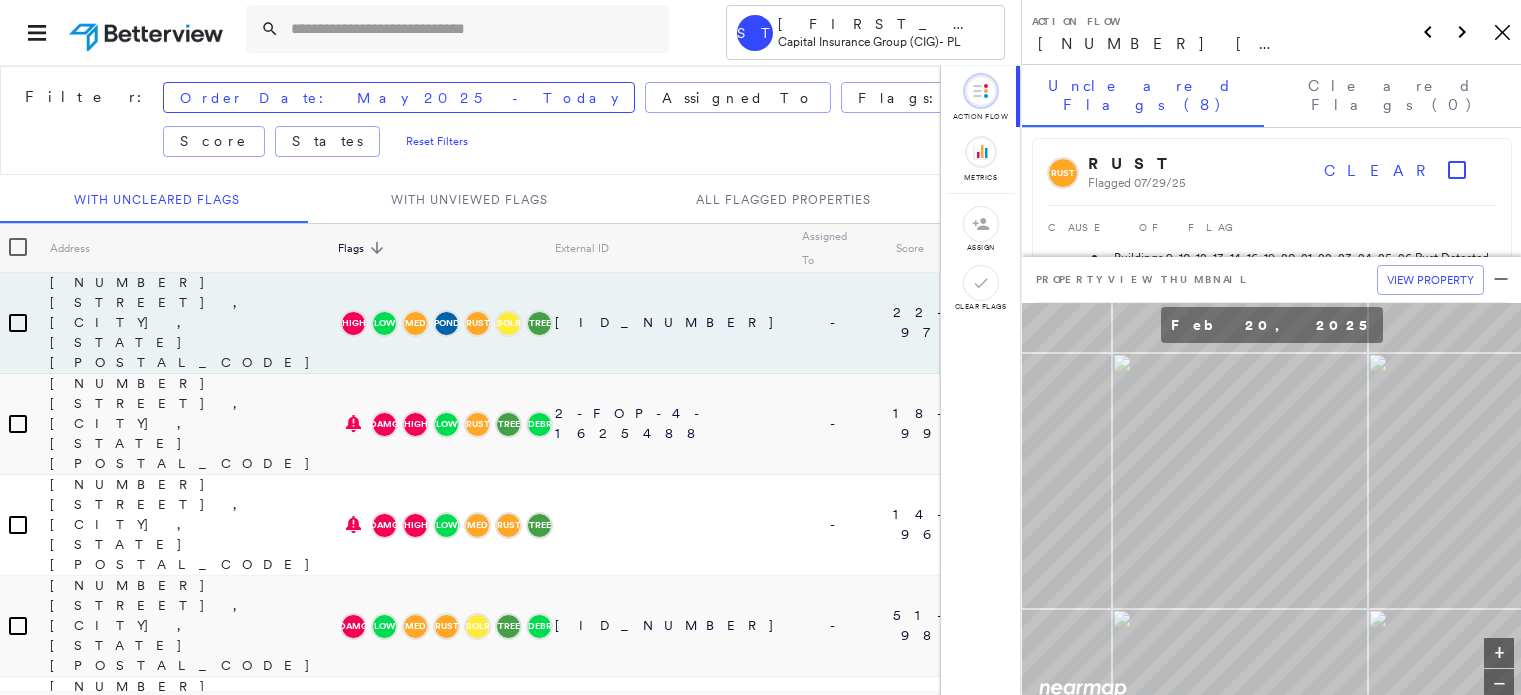 scroll, scrollTop: 0, scrollLeft: 0, axis: both 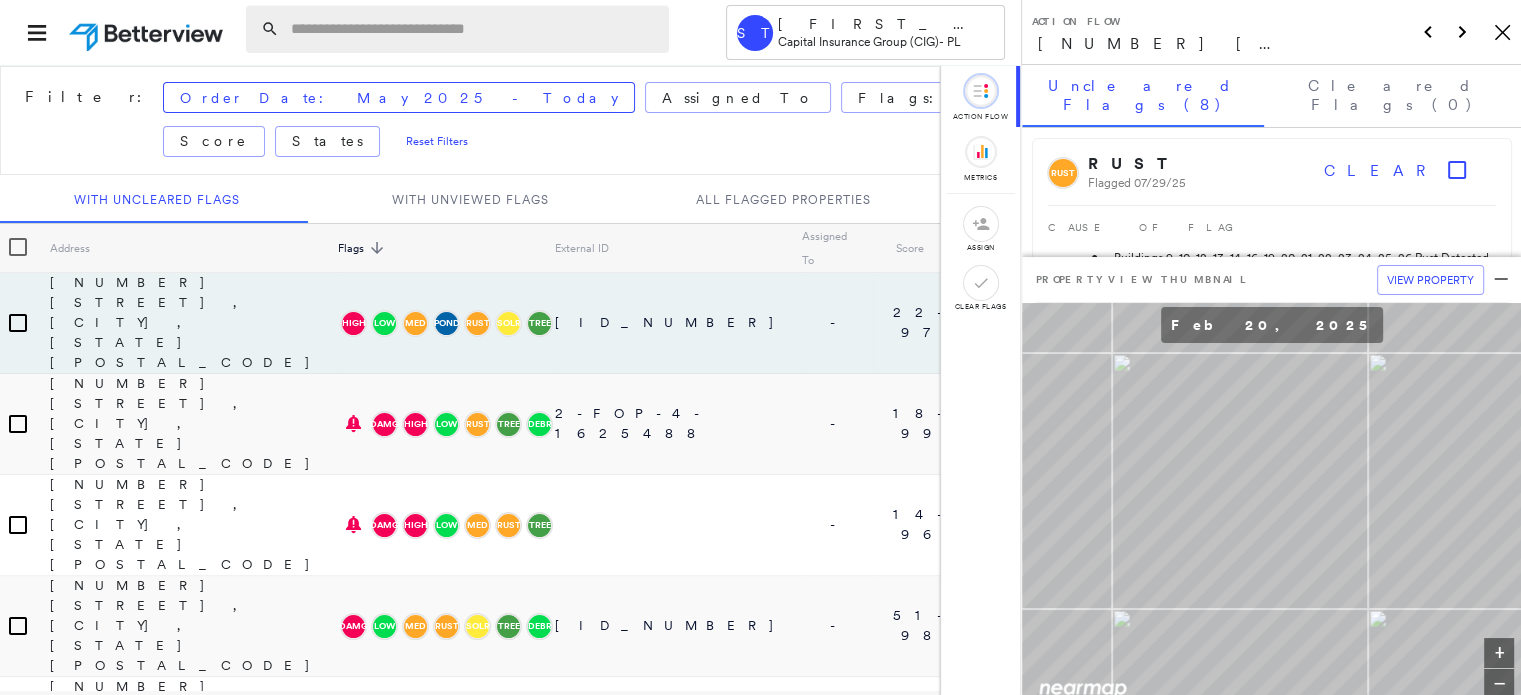 click at bounding box center [474, 29] 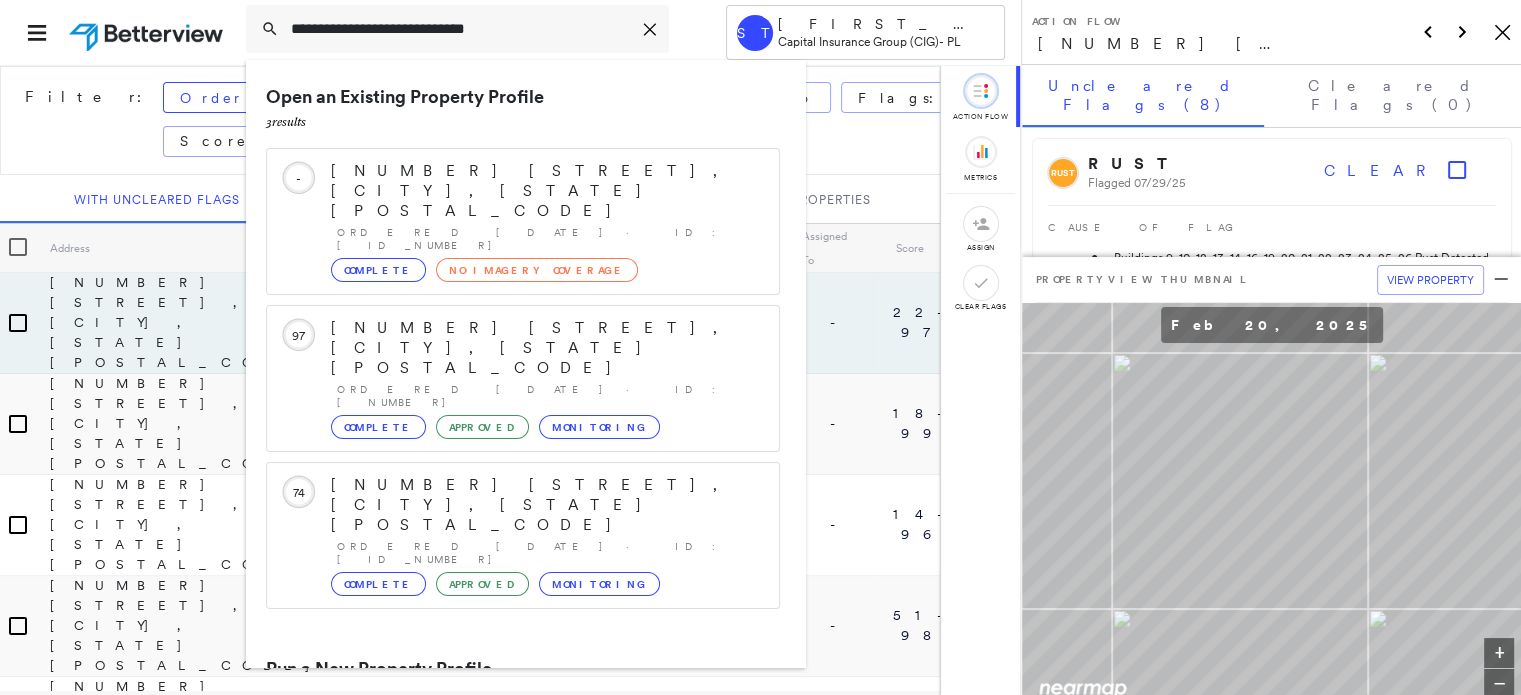 type on "**********" 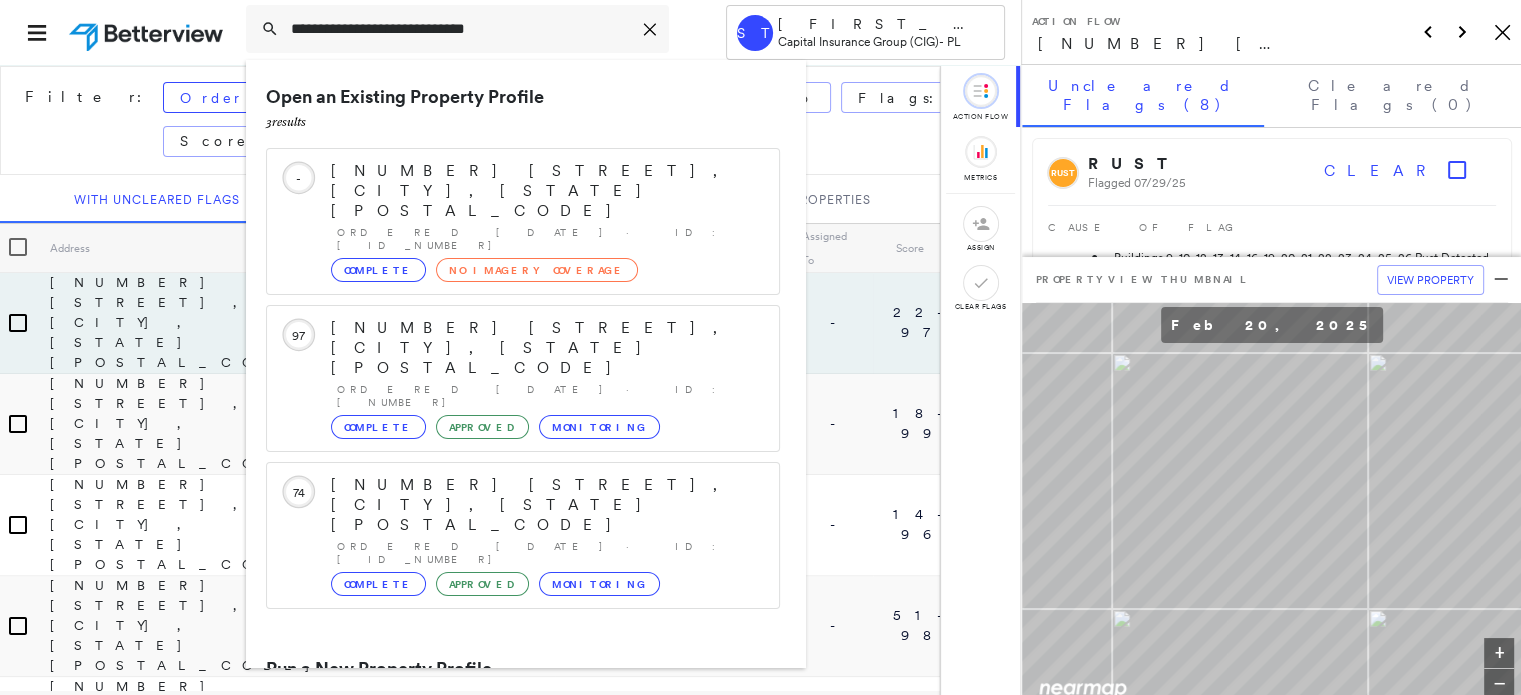 click on "[NUMBER] [STREET], [CITY], [STATE] [POSTAL_CODE]" at bounding box center [501, 745] 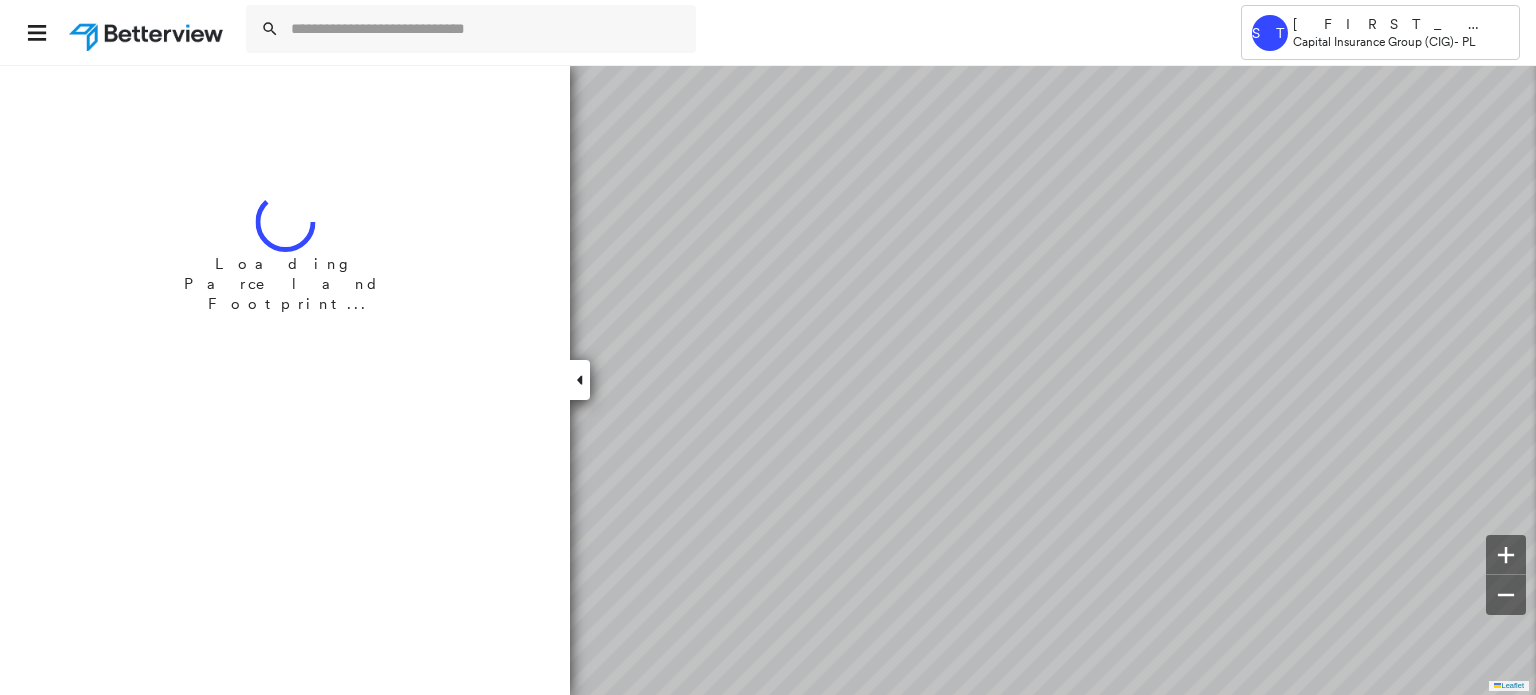 scroll, scrollTop: 0, scrollLeft: 0, axis: both 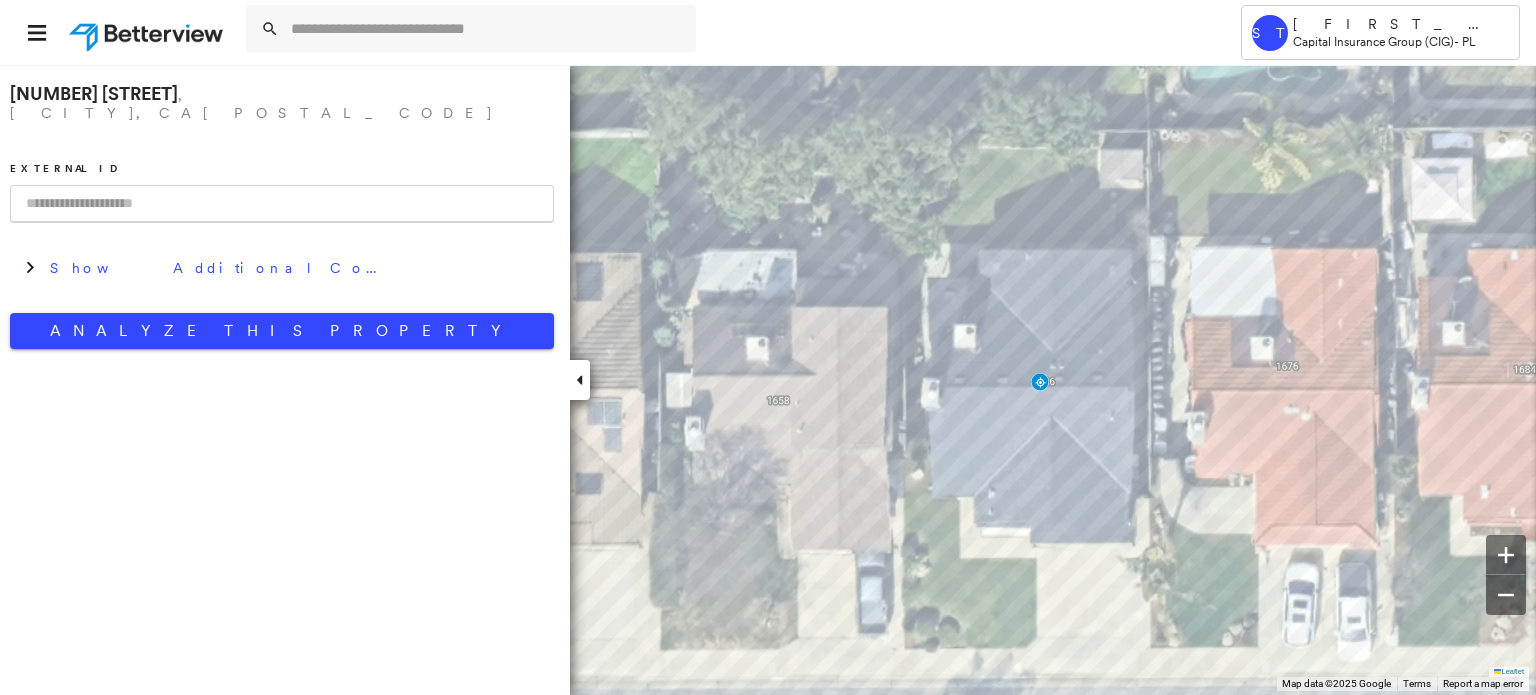 click at bounding box center (282, 204) 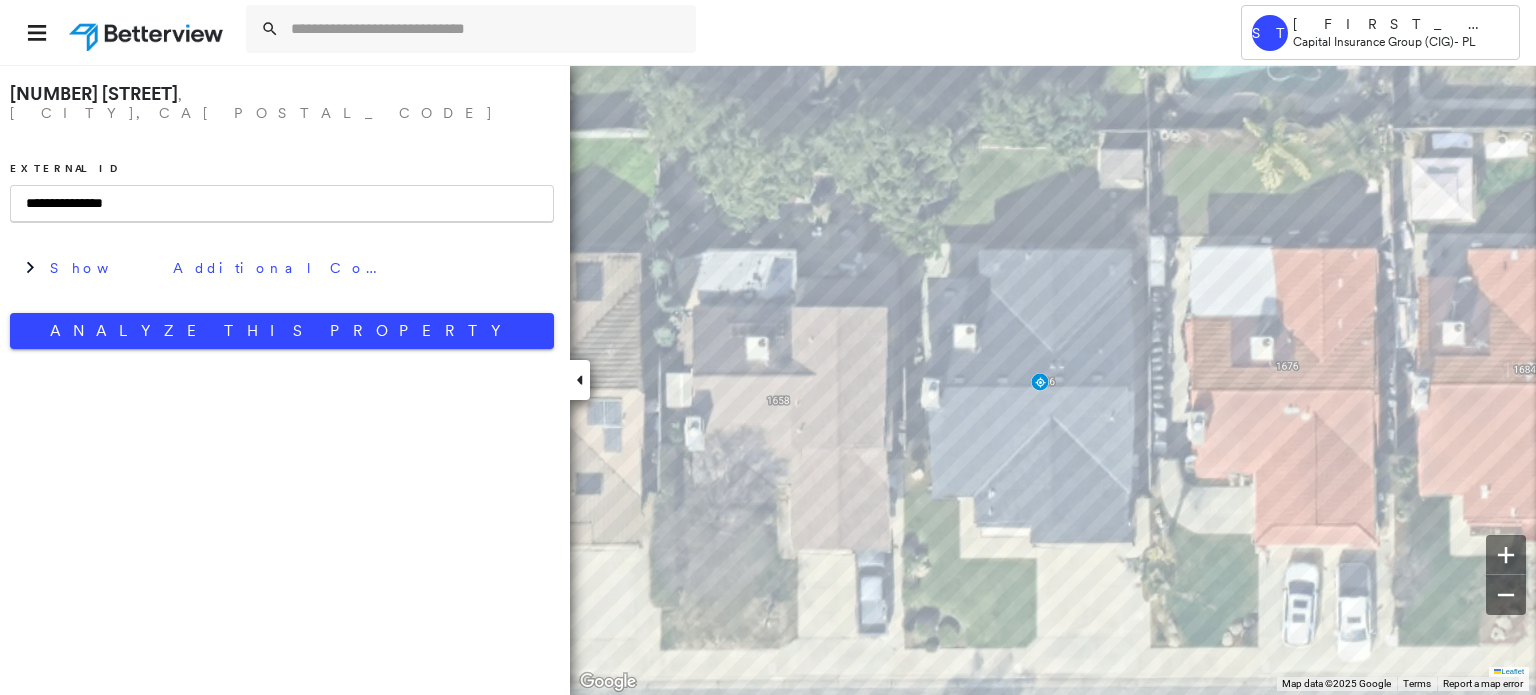 type on "**********" 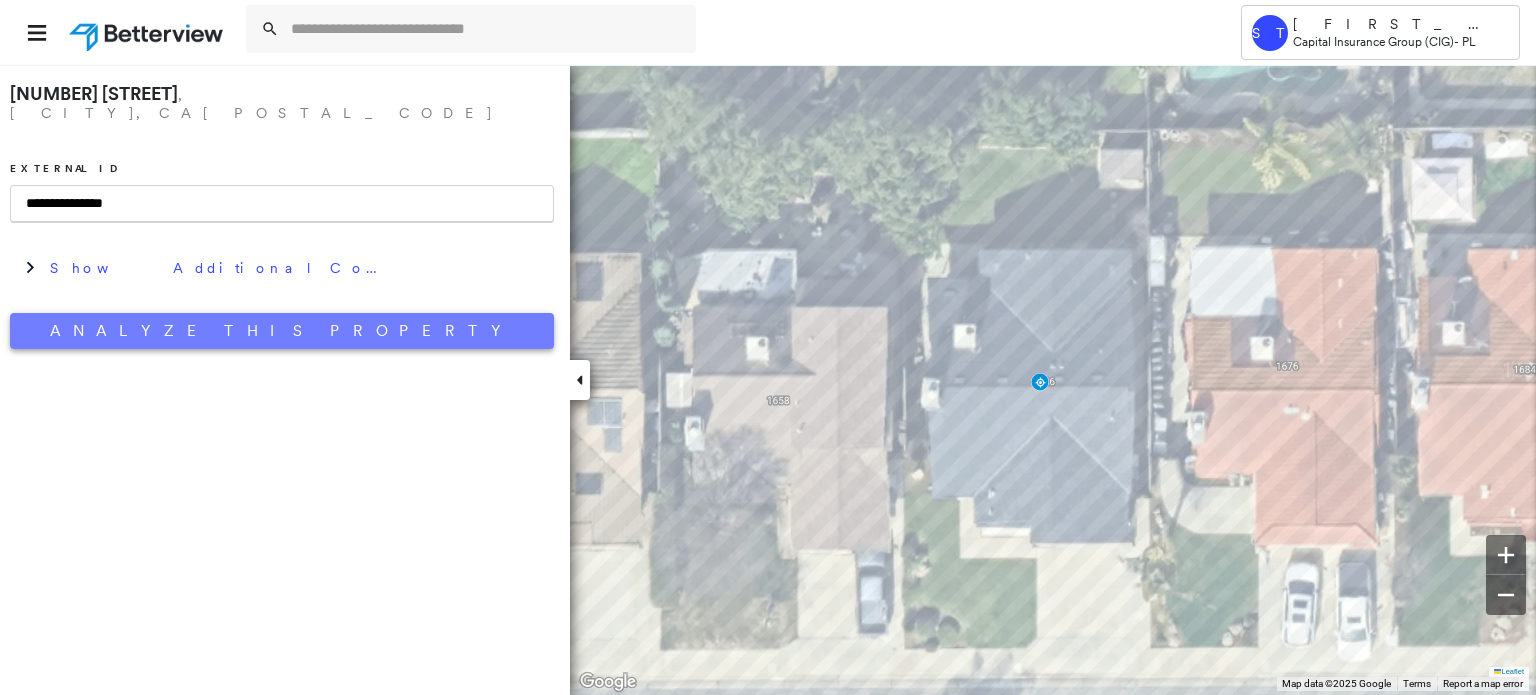 click on "Analyze This Property" at bounding box center [282, 331] 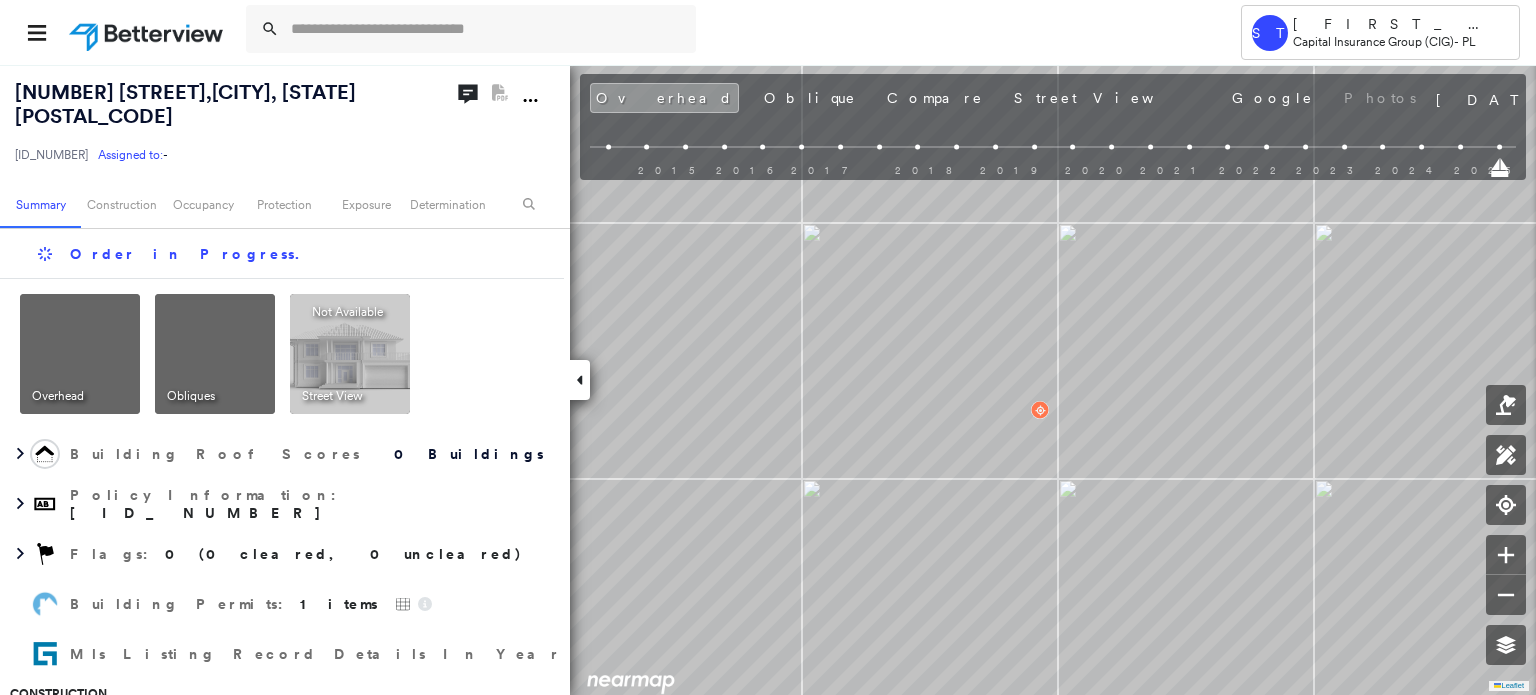 scroll, scrollTop: 0, scrollLeft: 0, axis: both 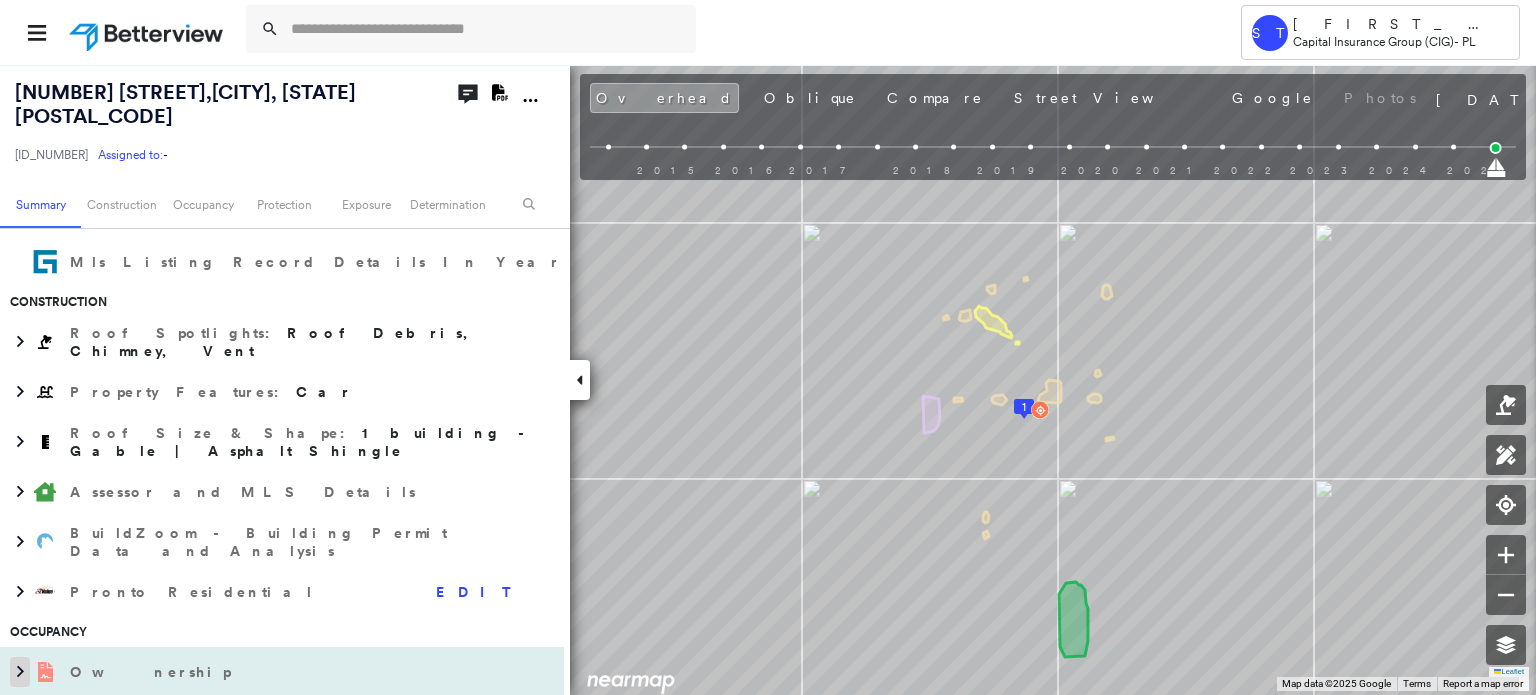click at bounding box center (20, 672) 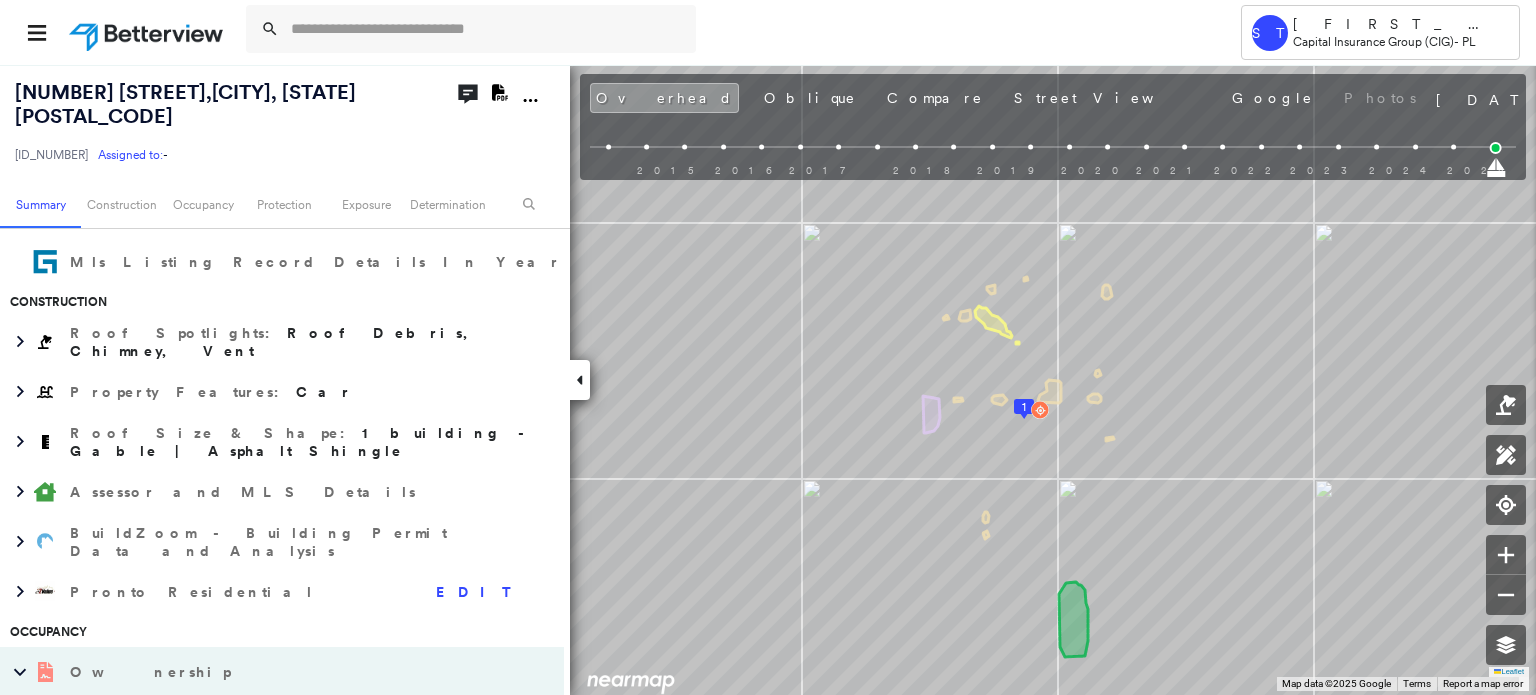 scroll, scrollTop: 600, scrollLeft: 0, axis: vertical 